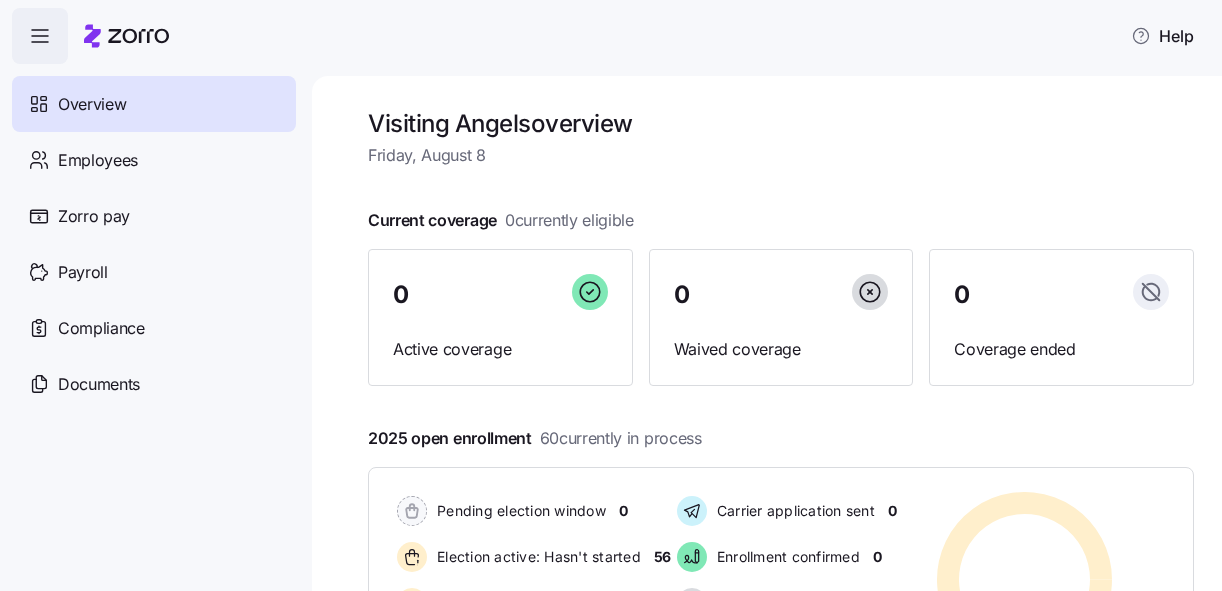 scroll, scrollTop: 0, scrollLeft: 0, axis: both 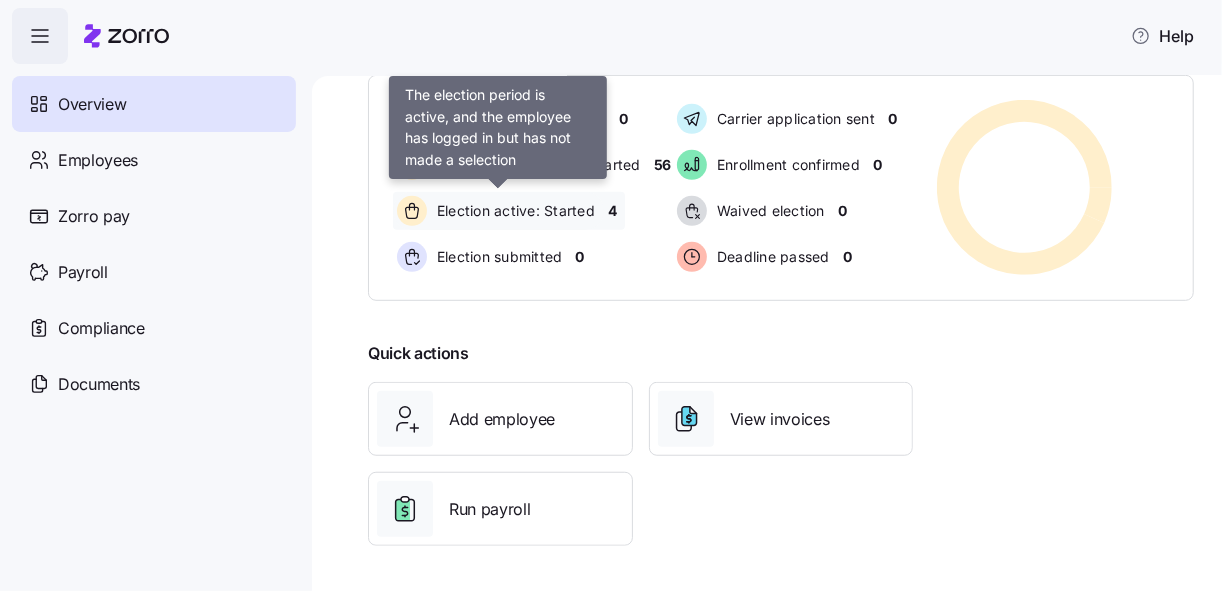 click on "Election active: Started" at bounding box center [513, 211] 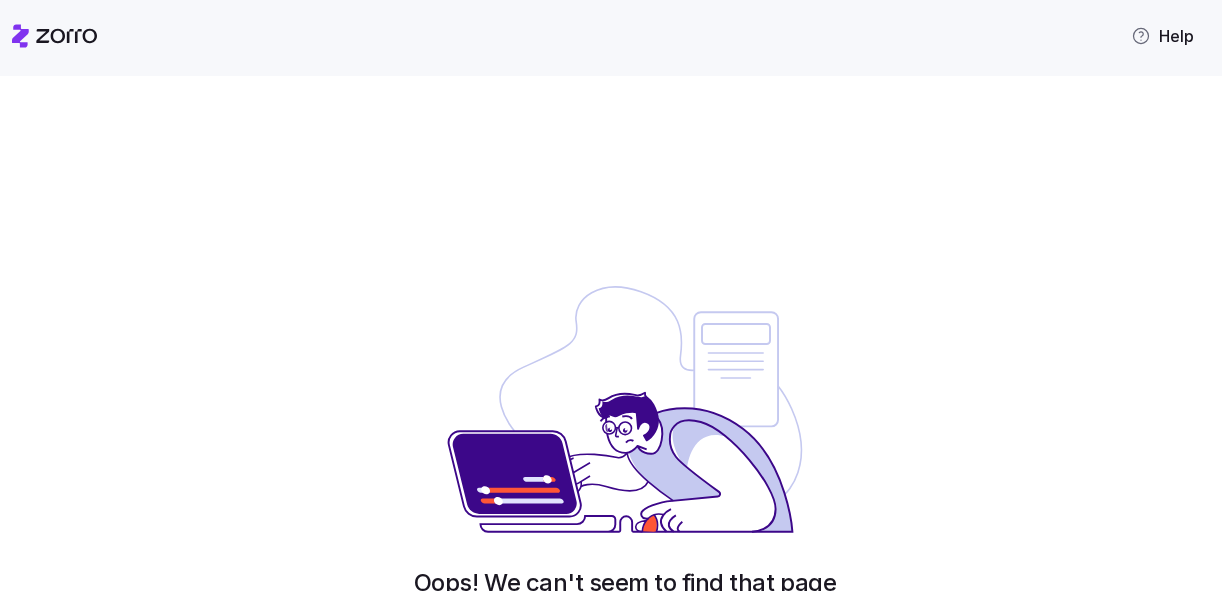 scroll, scrollTop: 0, scrollLeft: 0, axis: both 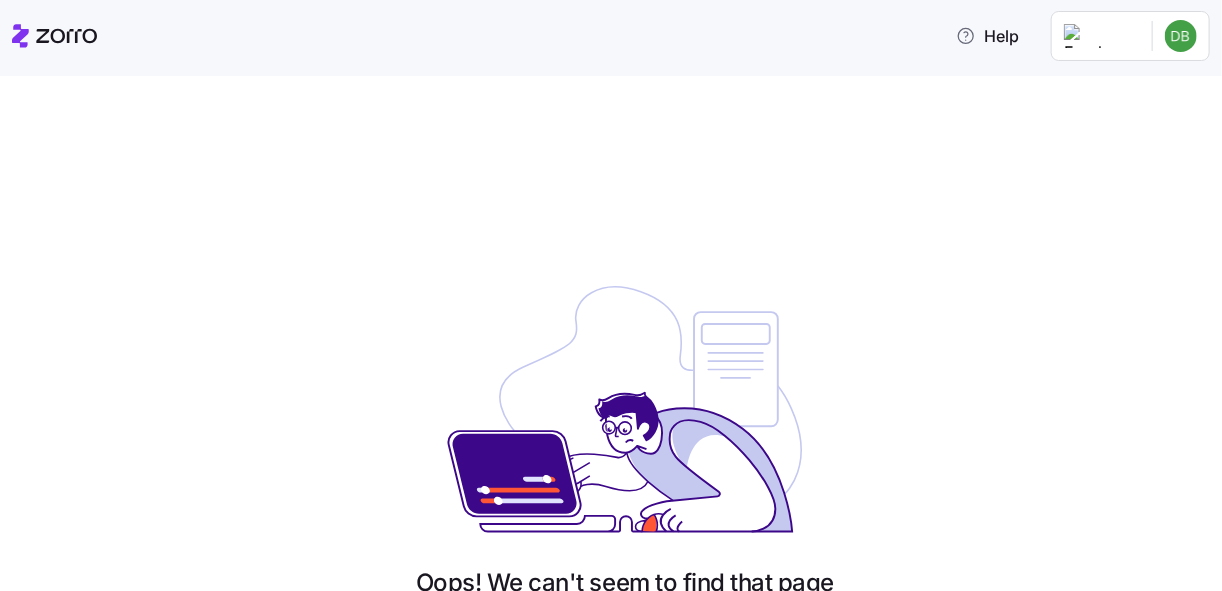 click on "Help Oops! We can't seem to find that page It looks like the page you’re looking for doesn't exist. Check the URL, or go back to the homepage to get back on track! Home page" at bounding box center (611, 289) 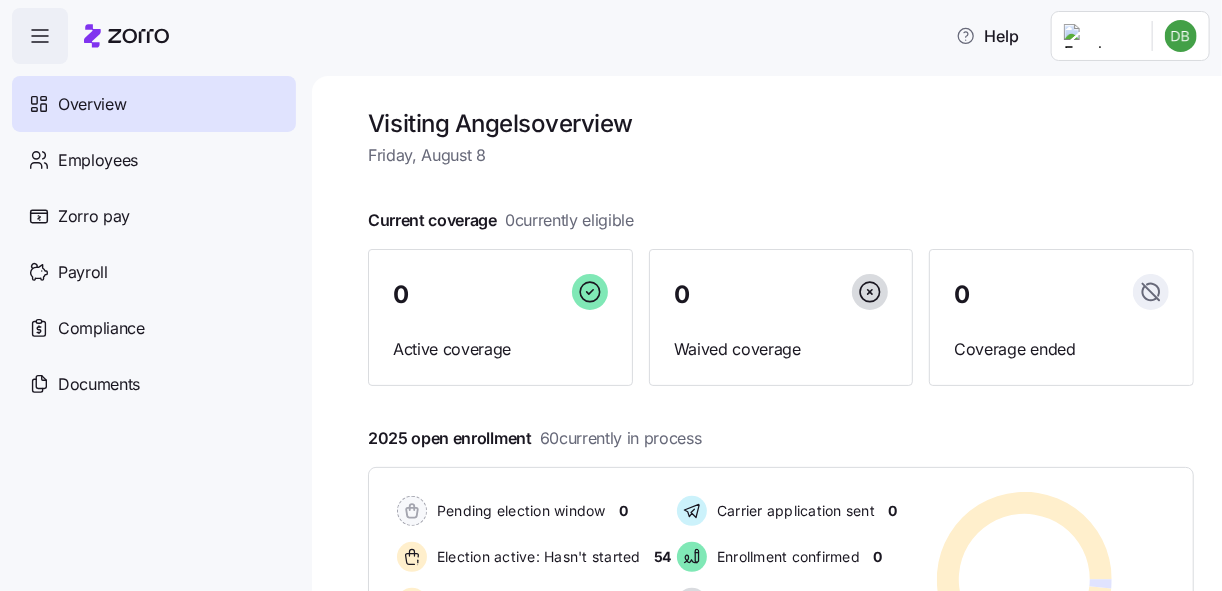 click on "Visiting Angels  overview Friday, August 8 Current coverage 0  currently eligible 0 Active coverage 0 Waived coverage 0 Coverage ended 2025   open enrollment 60  currently in process Pending election window 0 Election active: Hasn't started 54 Election active: Started 5 Election submitted 1 Carrier application sent 0 Enrollment confirmed 0 Waived election 0 Deadline passed 0 Pending election window 0 Election active: Hasn't started 54 Election active: Started 5 Election submitted 1 Carrier application sent 0 Enrollment confirmed 0 Waived election 0 Deadline passed 0 Quick actions Add employee View invoices Run payroll Need help? Visit our help center See what’s new on our blog" at bounding box center [767, 333] 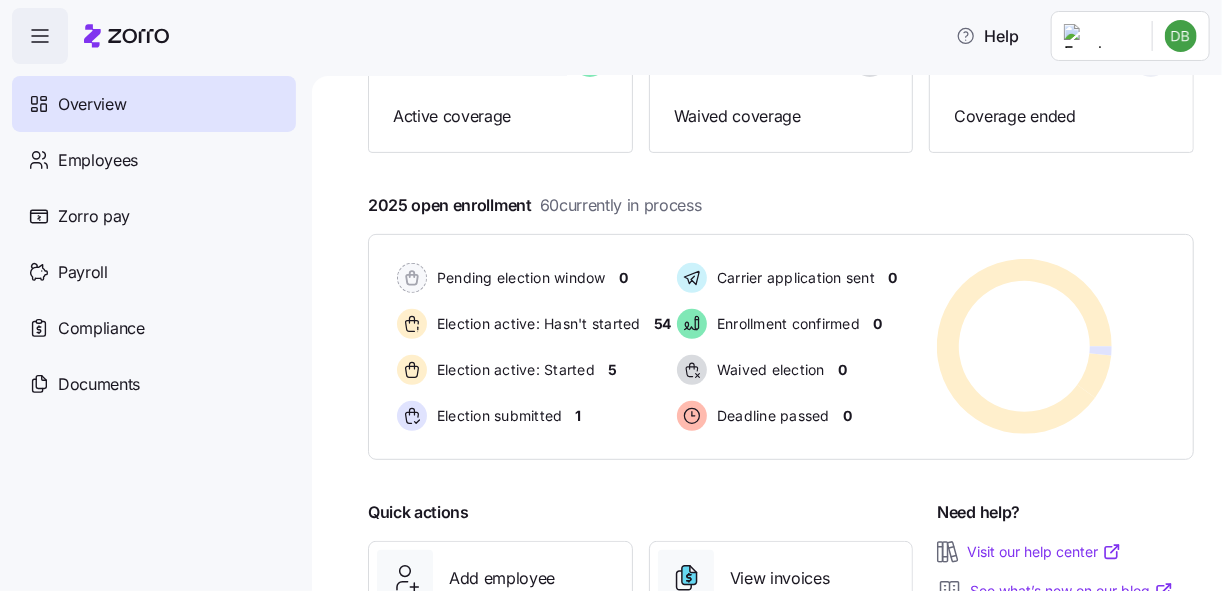 scroll, scrollTop: 270, scrollLeft: 0, axis: vertical 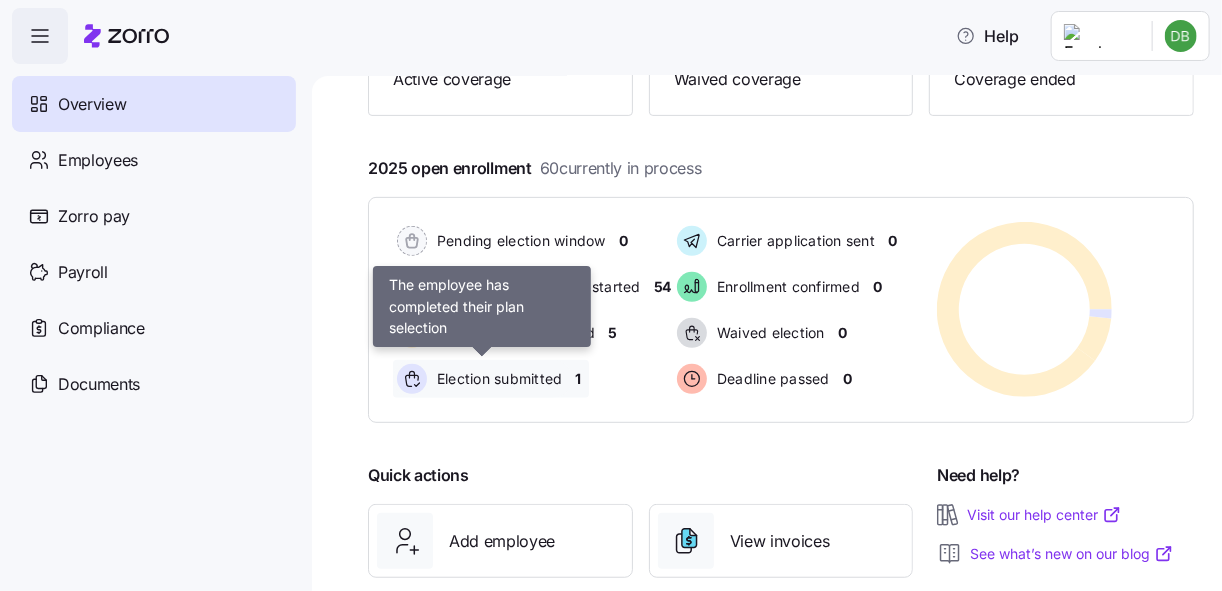 click on "Election submitted" at bounding box center (497, 379) 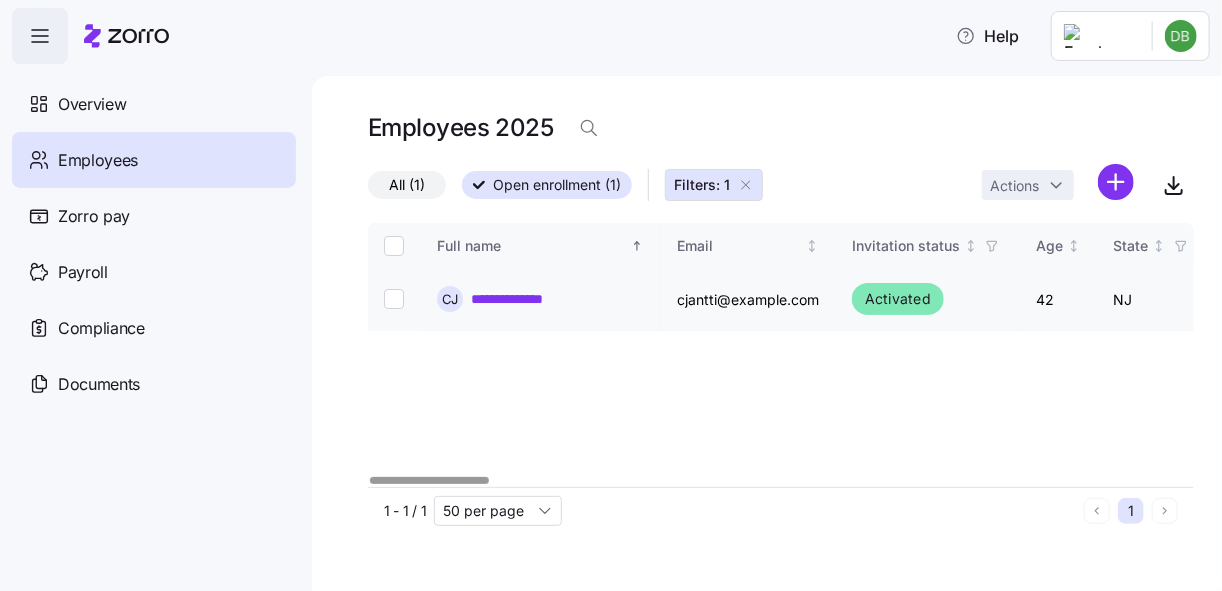 click on "**********" at bounding box center (514, 299) 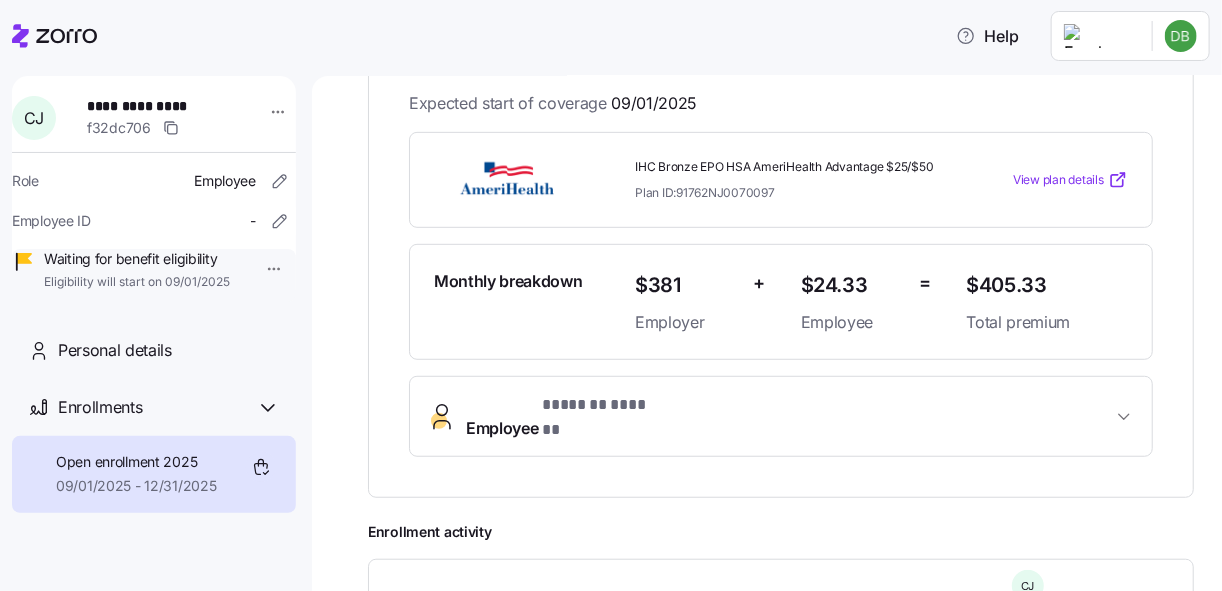 scroll, scrollTop: 395, scrollLeft: 0, axis: vertical 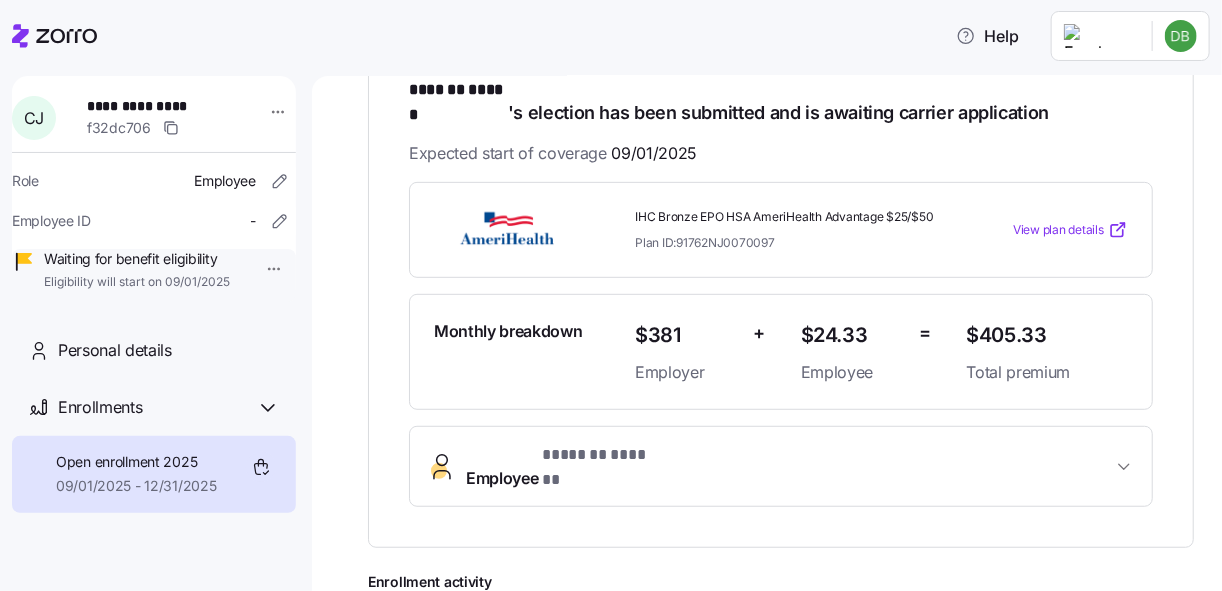 click on "**********" at bounding box center (611, 289) 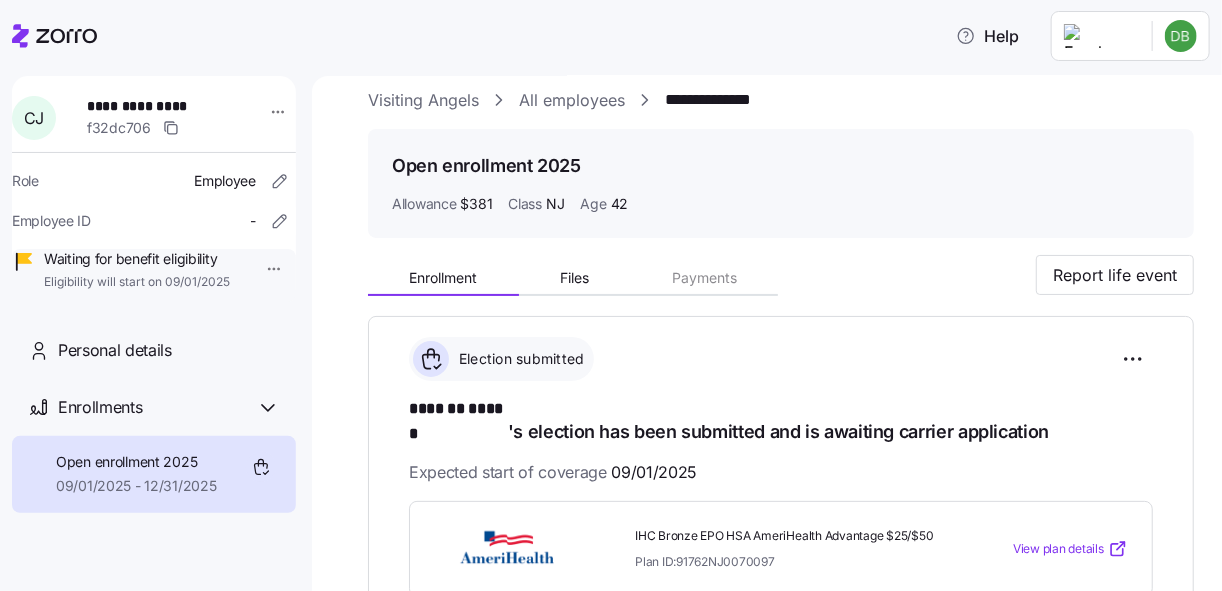 scroll, scrollTop: 0, scrollLeft: 0, axis: both 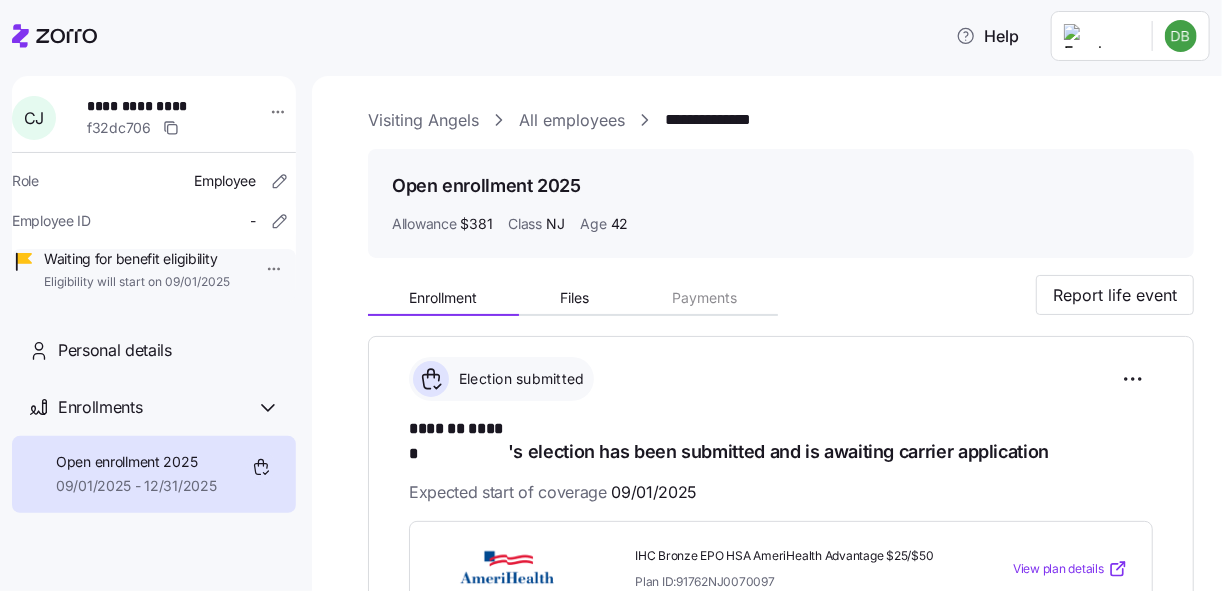 click on "All employees" at bounding box center [572, 120] 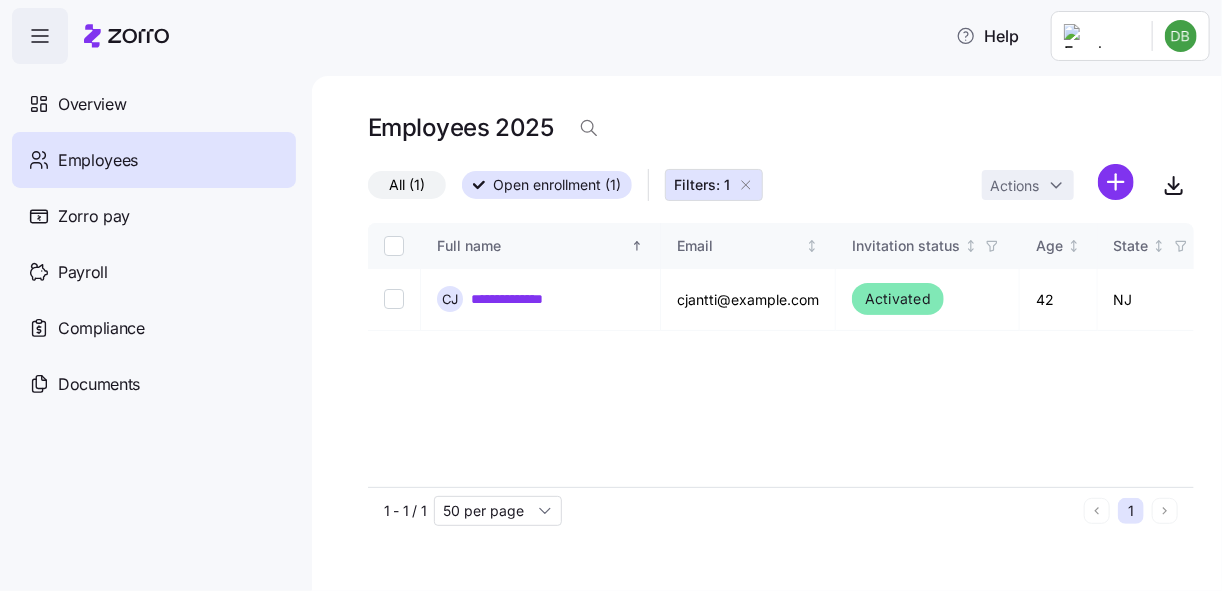 click on "All (1)" at bounding box center (407, 185) 